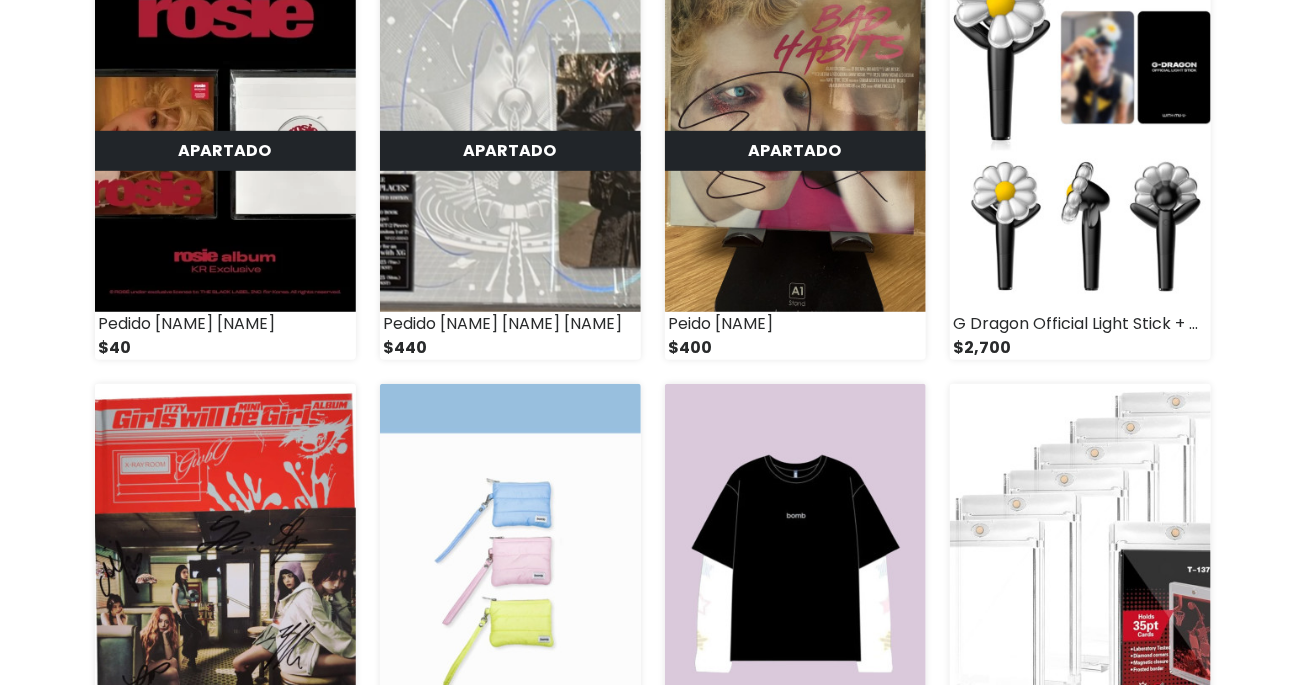 scroll, scrollTop: 0, scrollLeft: 0, axis: both 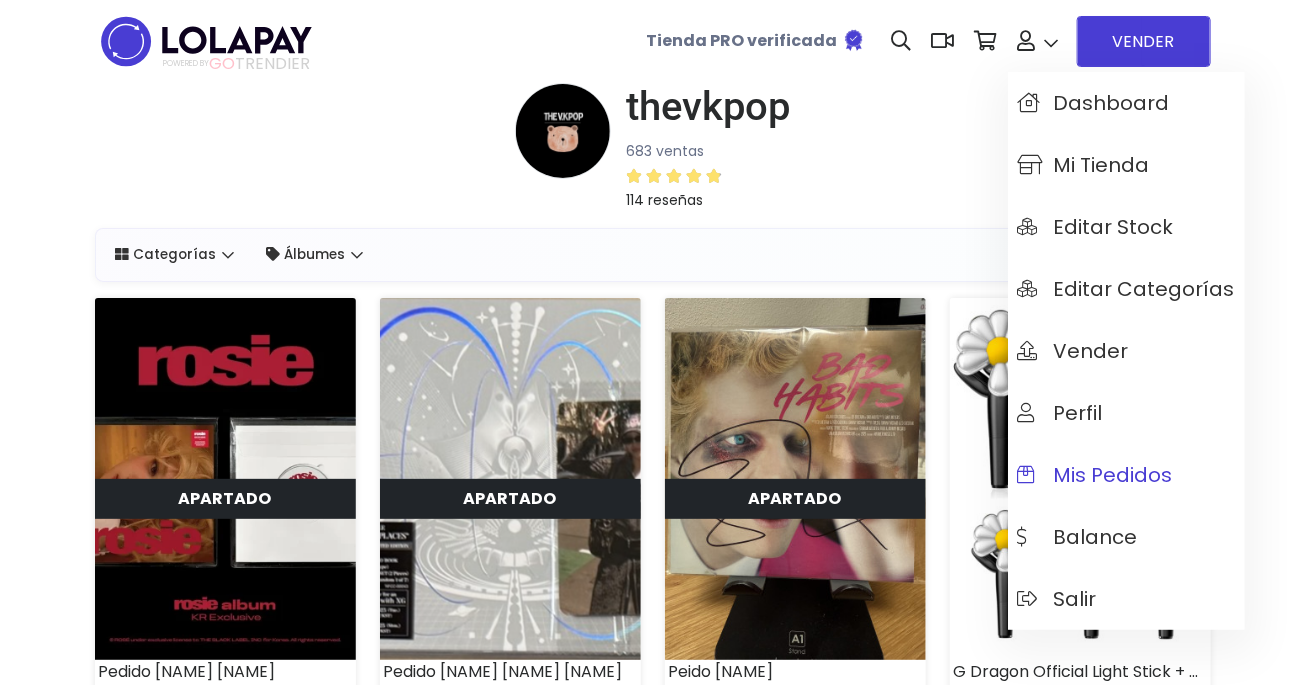 click on "Mis pedidos" at bounding box center [1095, 475] 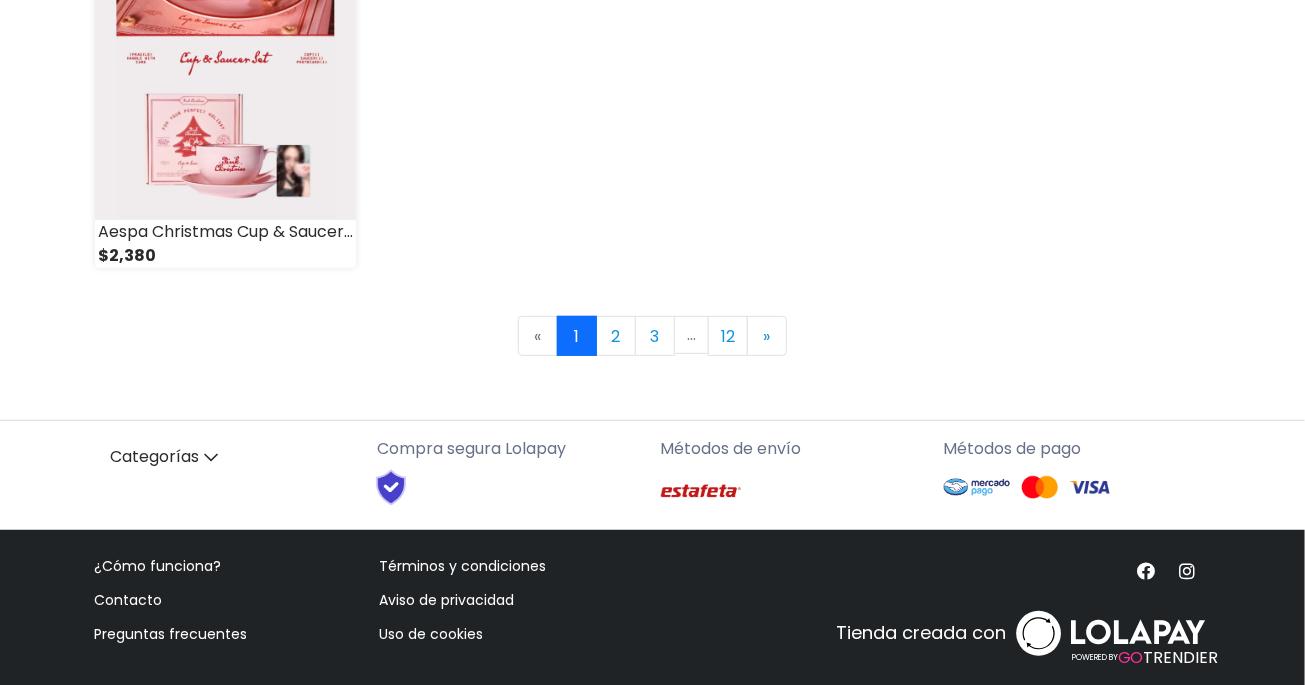 scroll, scrollTop: 3061, scrollLeft: 0, axis: vertical 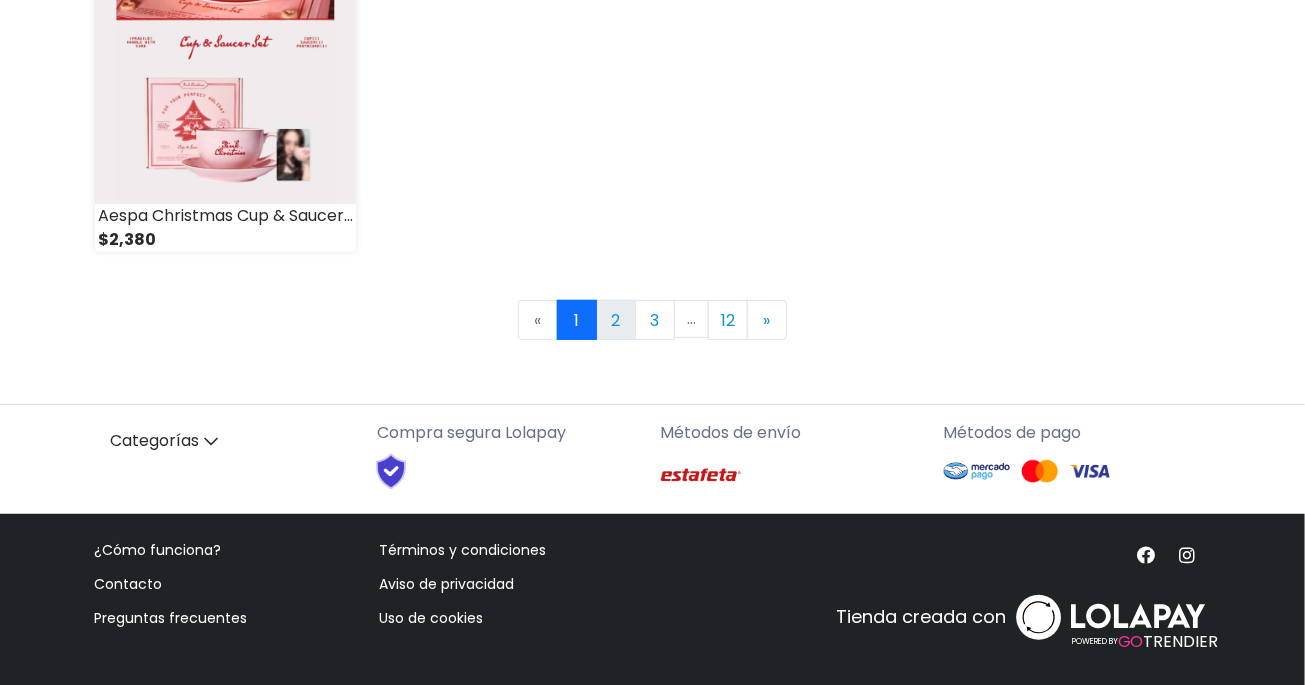 click on "2" at bounding box center (616, 320) 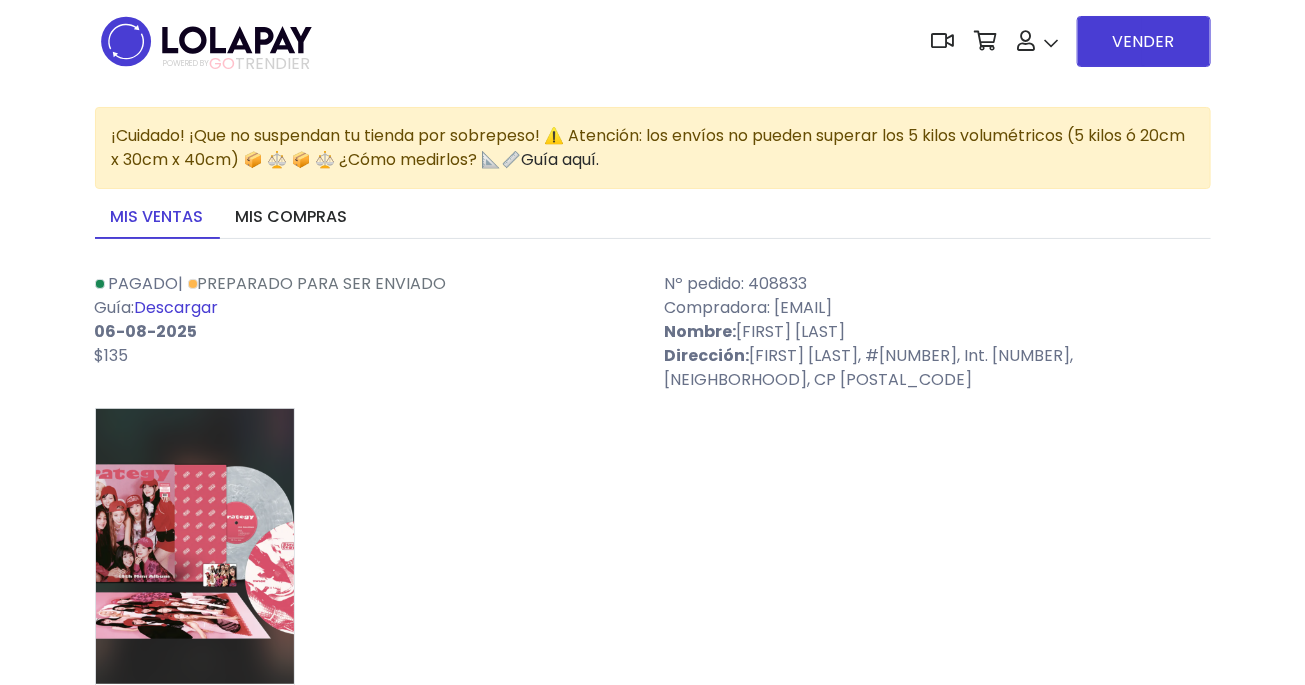 scroll, scrollTop: 5, scrollLeft: 0, axis: vertical 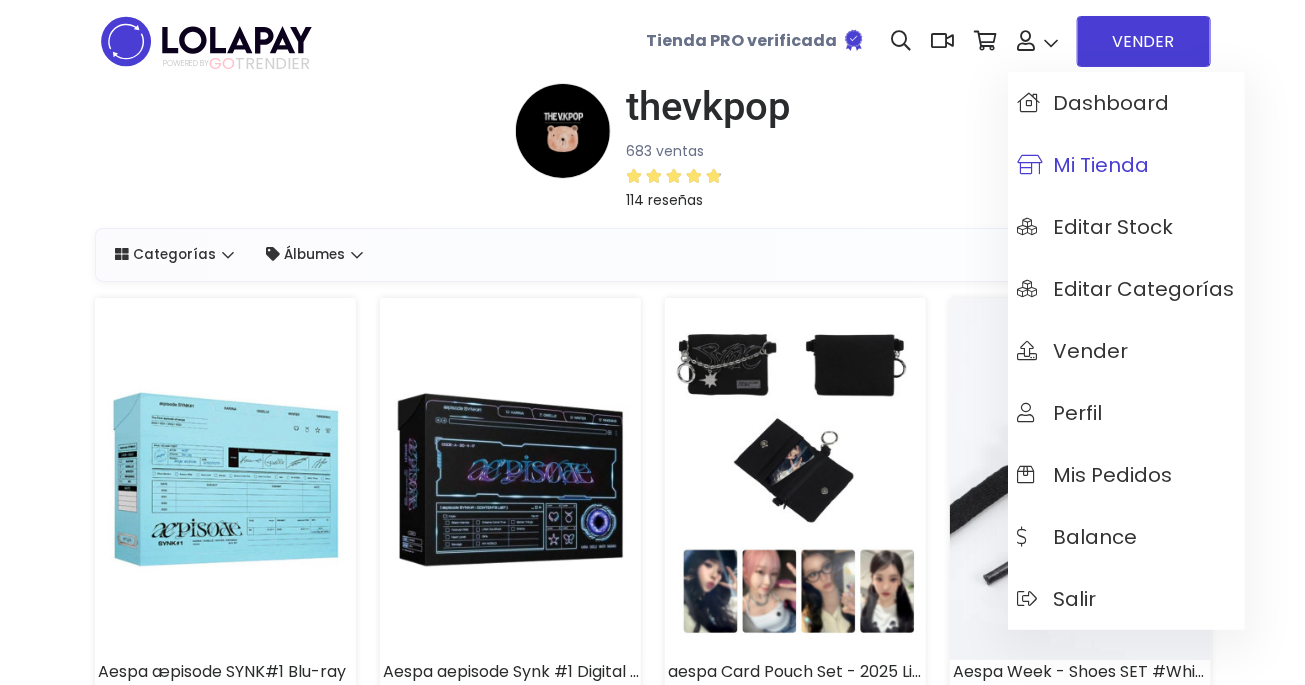 click on "Mi tienda" at bounding box center (1084, 165) 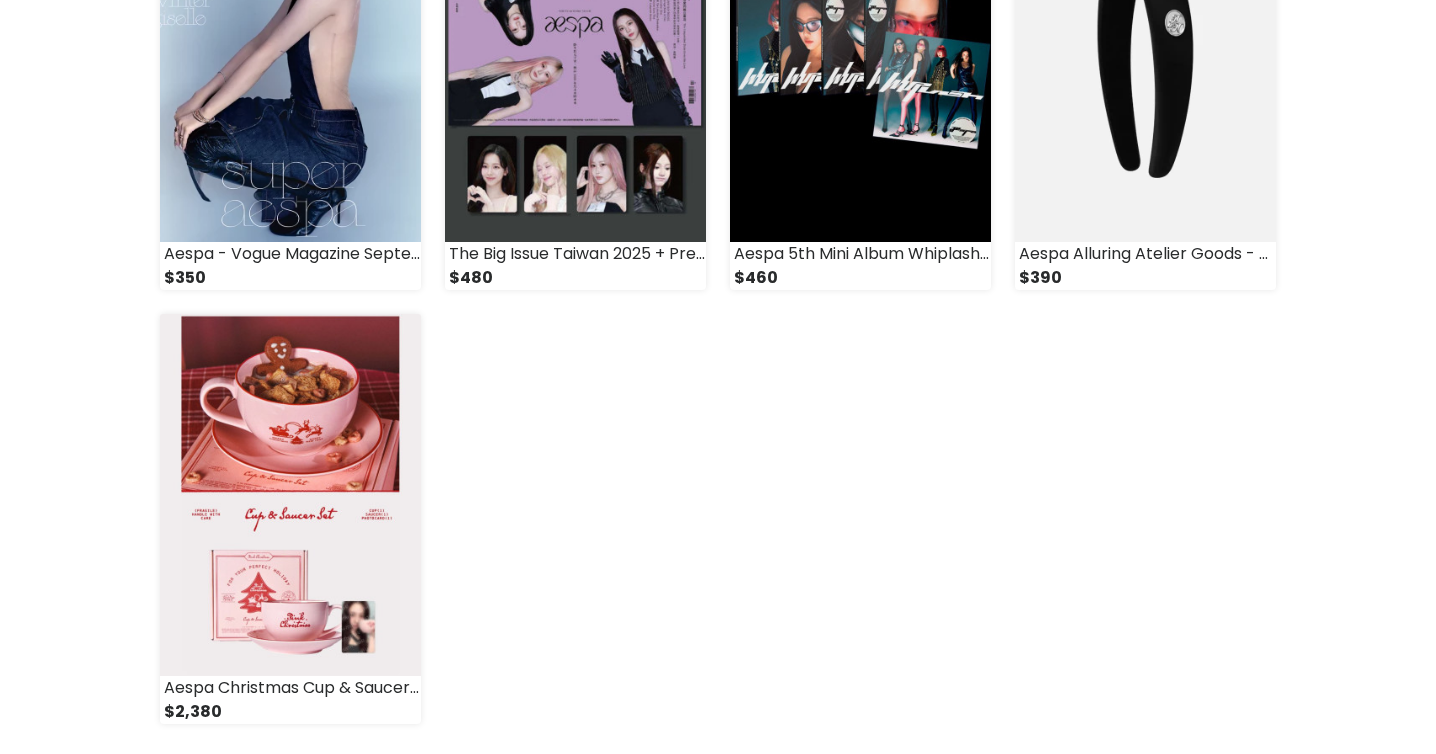 scroll, scrollTop: 2679, scrollLeft: 0, axis: vertical 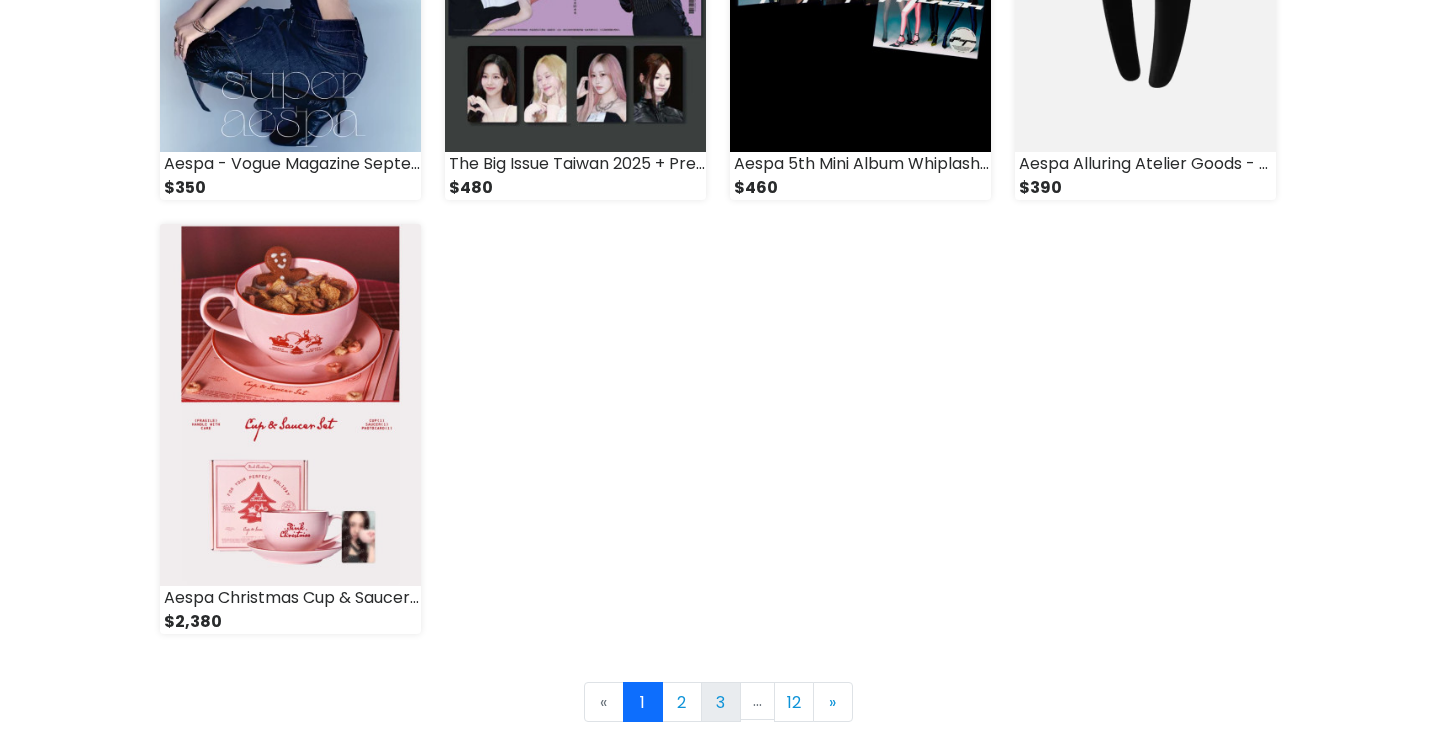 click on "3" at bounding box center (721, 702) 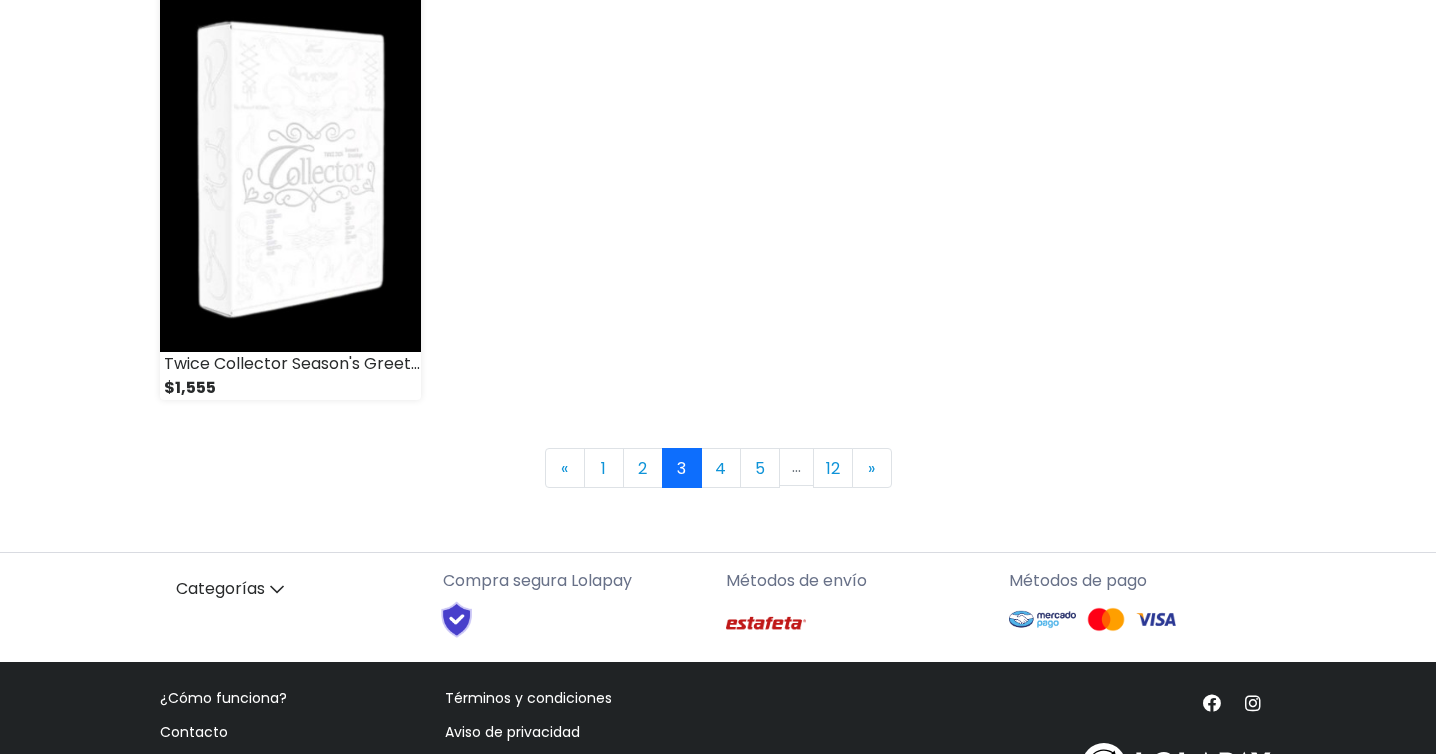 scroll, scrollTop: 2993, scrollLeft: 0, axis: vertical 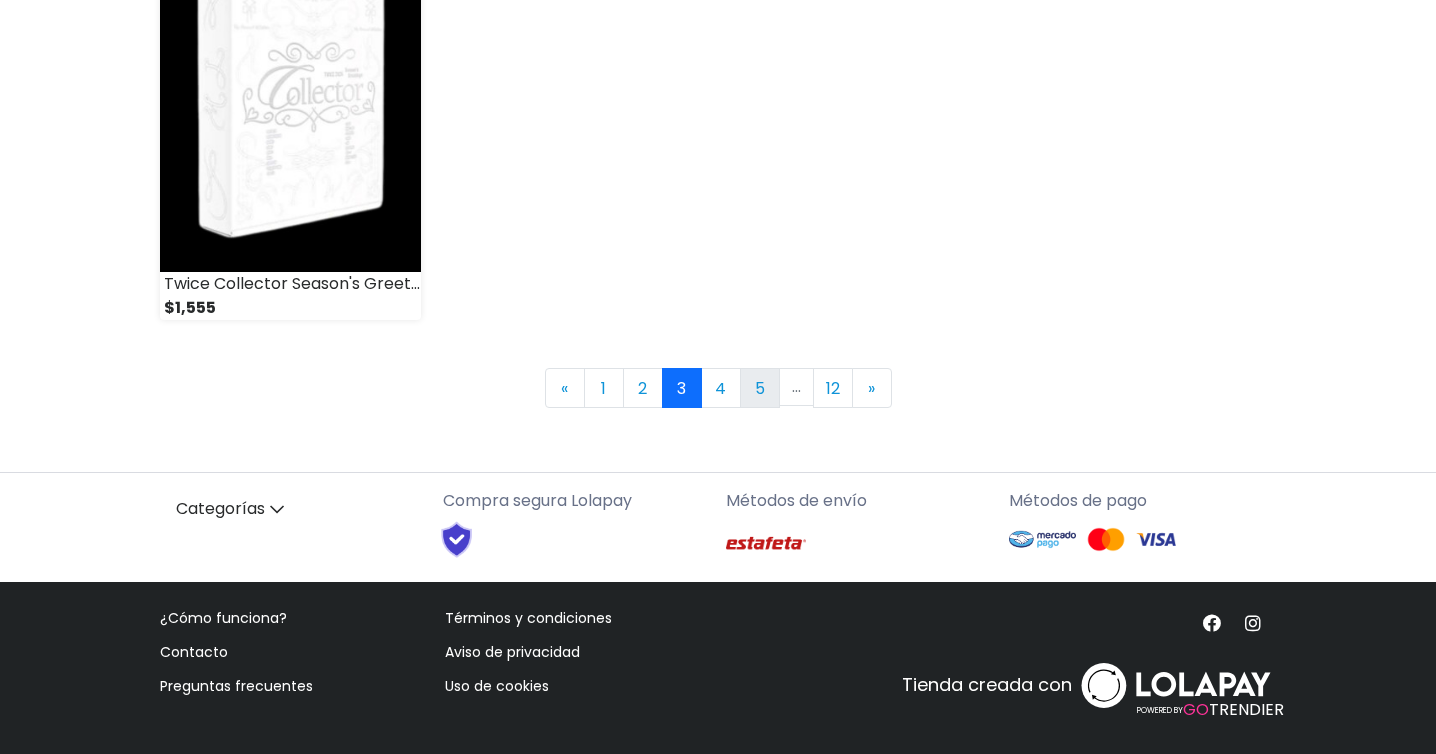 click on "5" at bounding box center (760, 388) 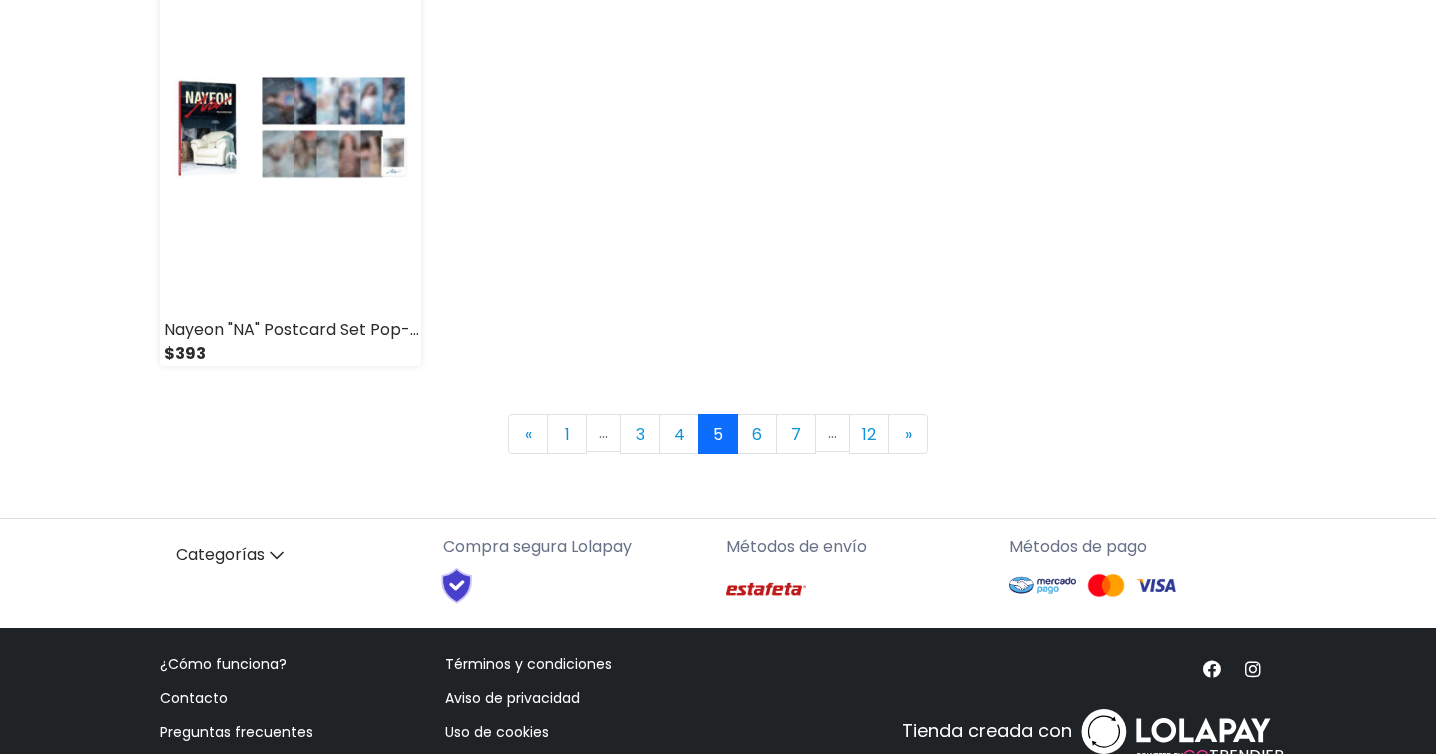 scroll, scrollTop: 2993, scrollLeft: 0, axis: vertical 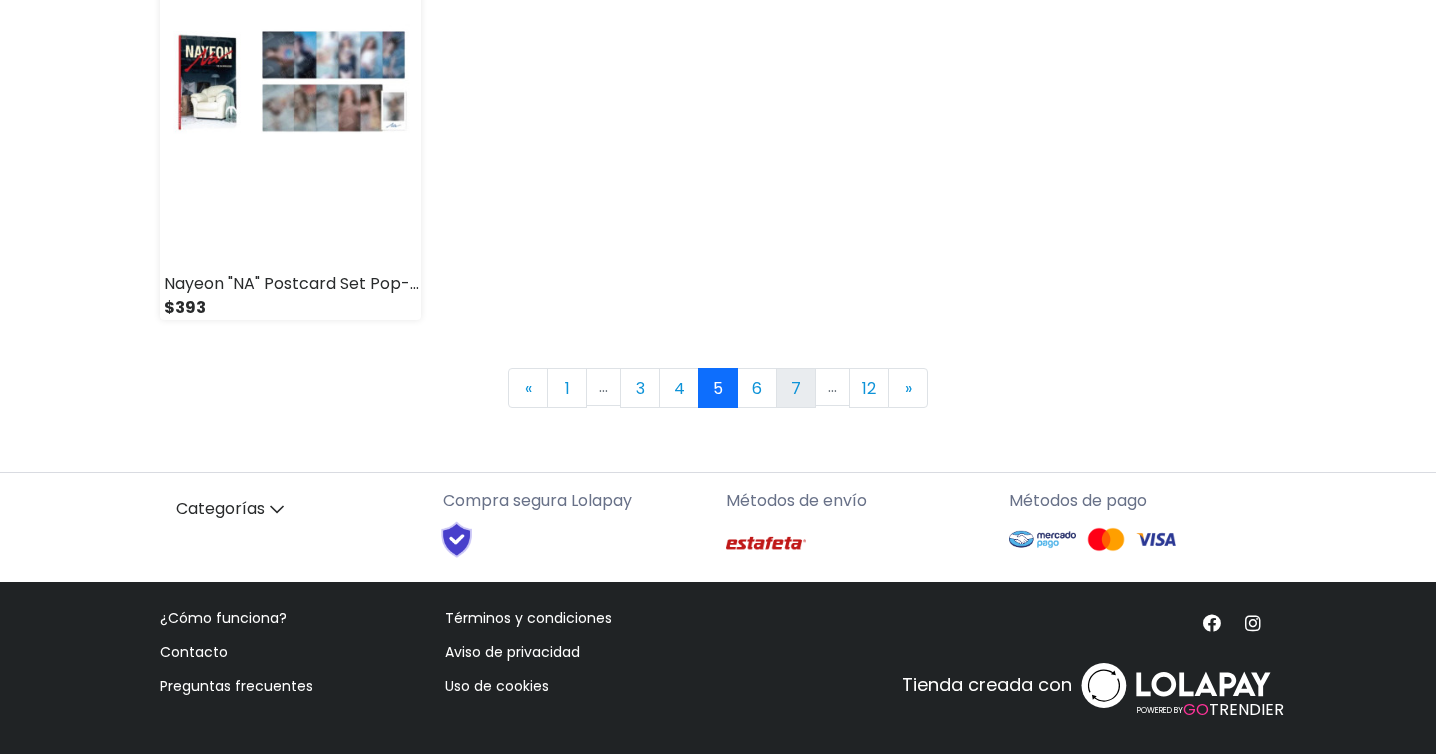 click on "7" at bounding box center (796, 388) 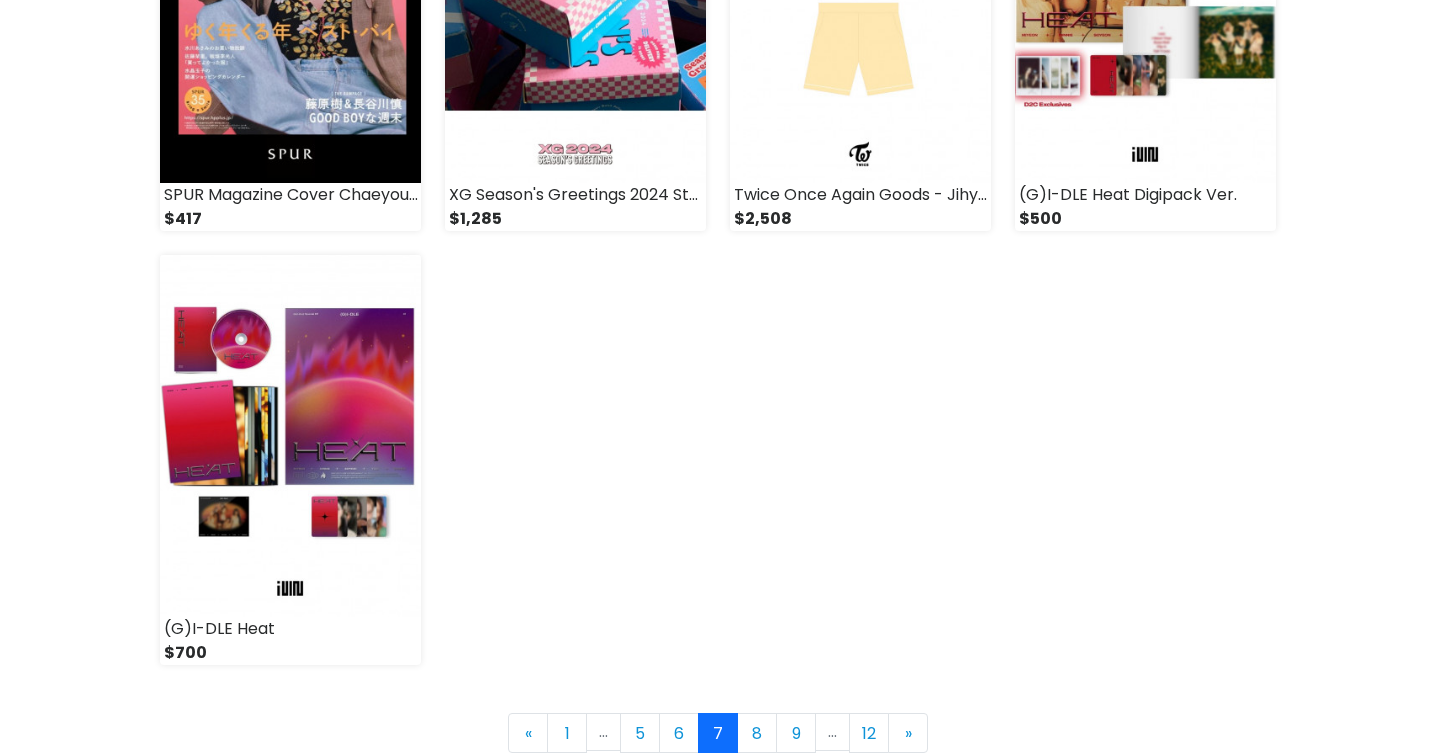 scroll, scrollTop: 2785, scrollLeft: 0, axis: vertical 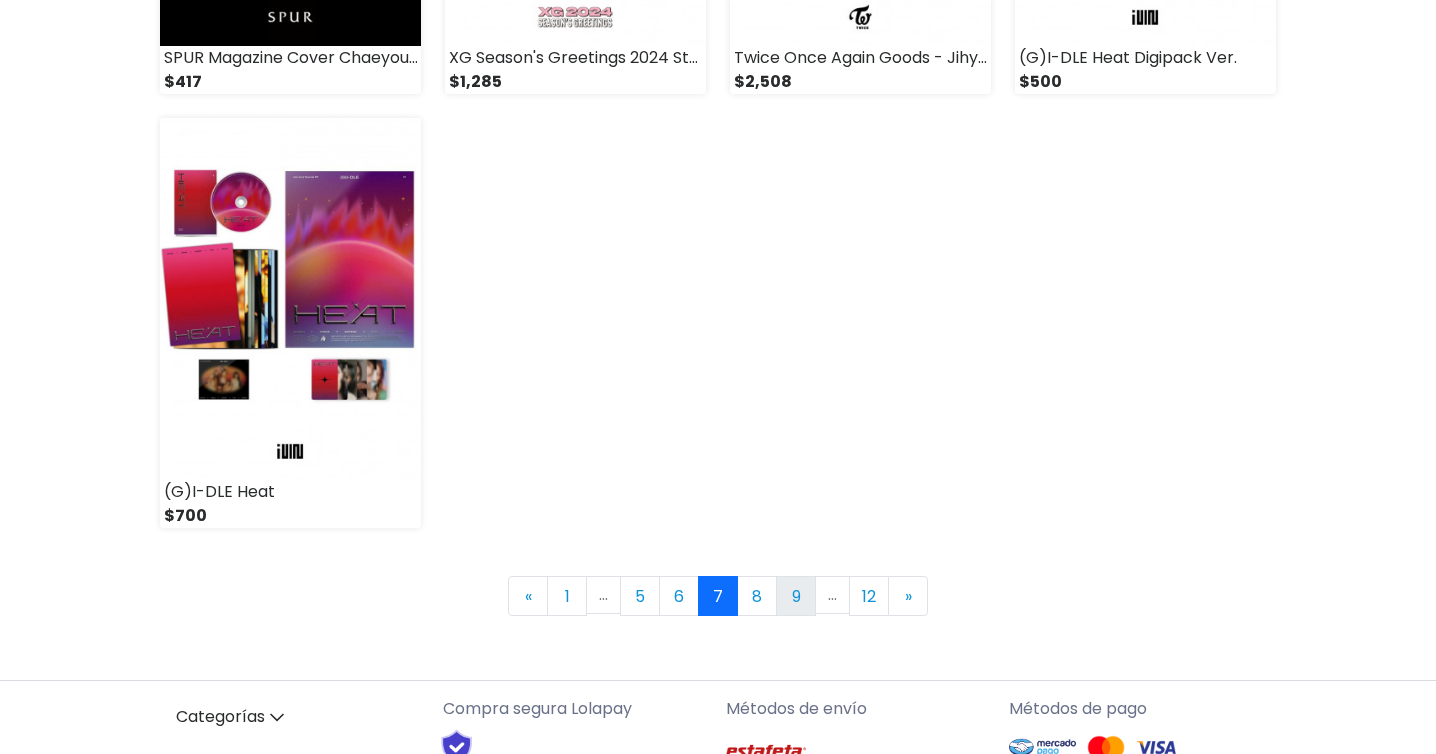 click on "9" at bounding box center (796, 596) 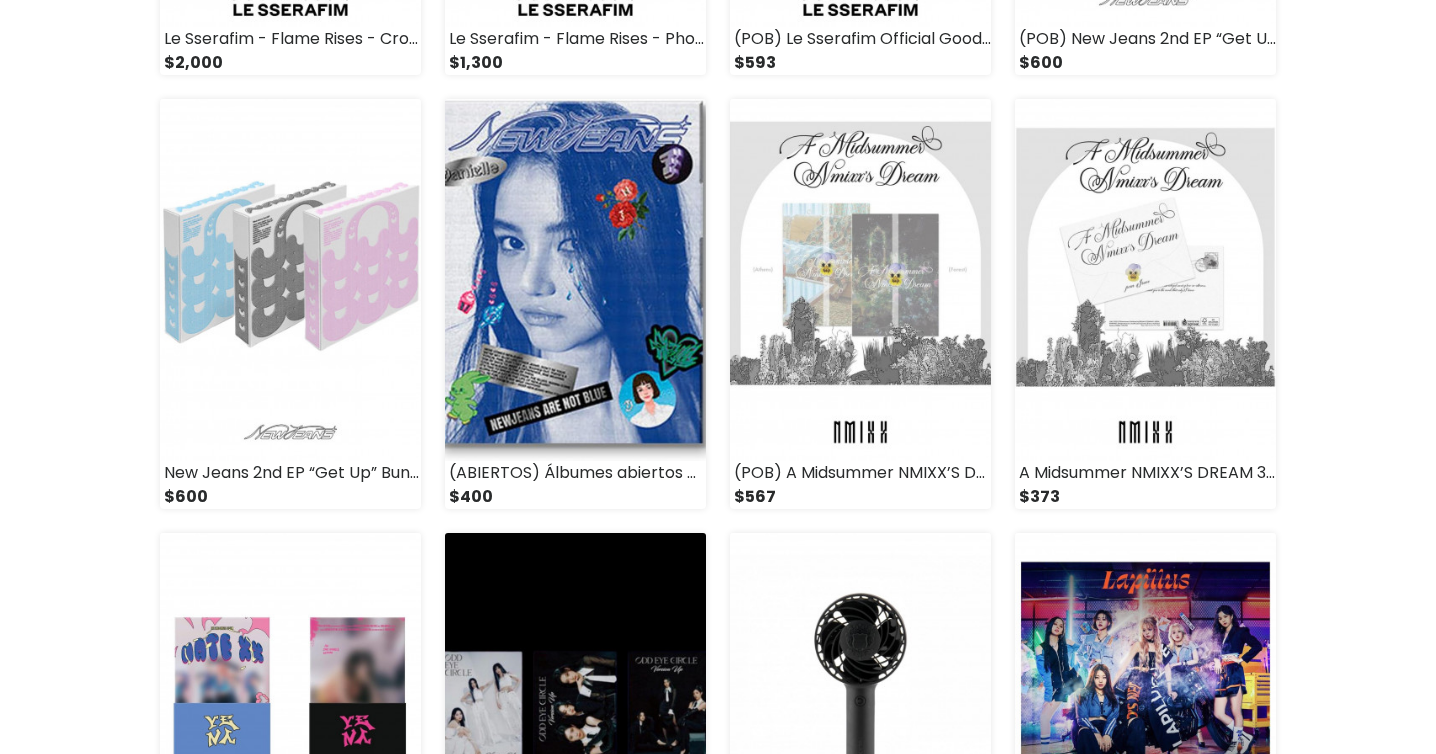 scroll, scrollTop: 1069, scrollLeft: 0, axis: vertical 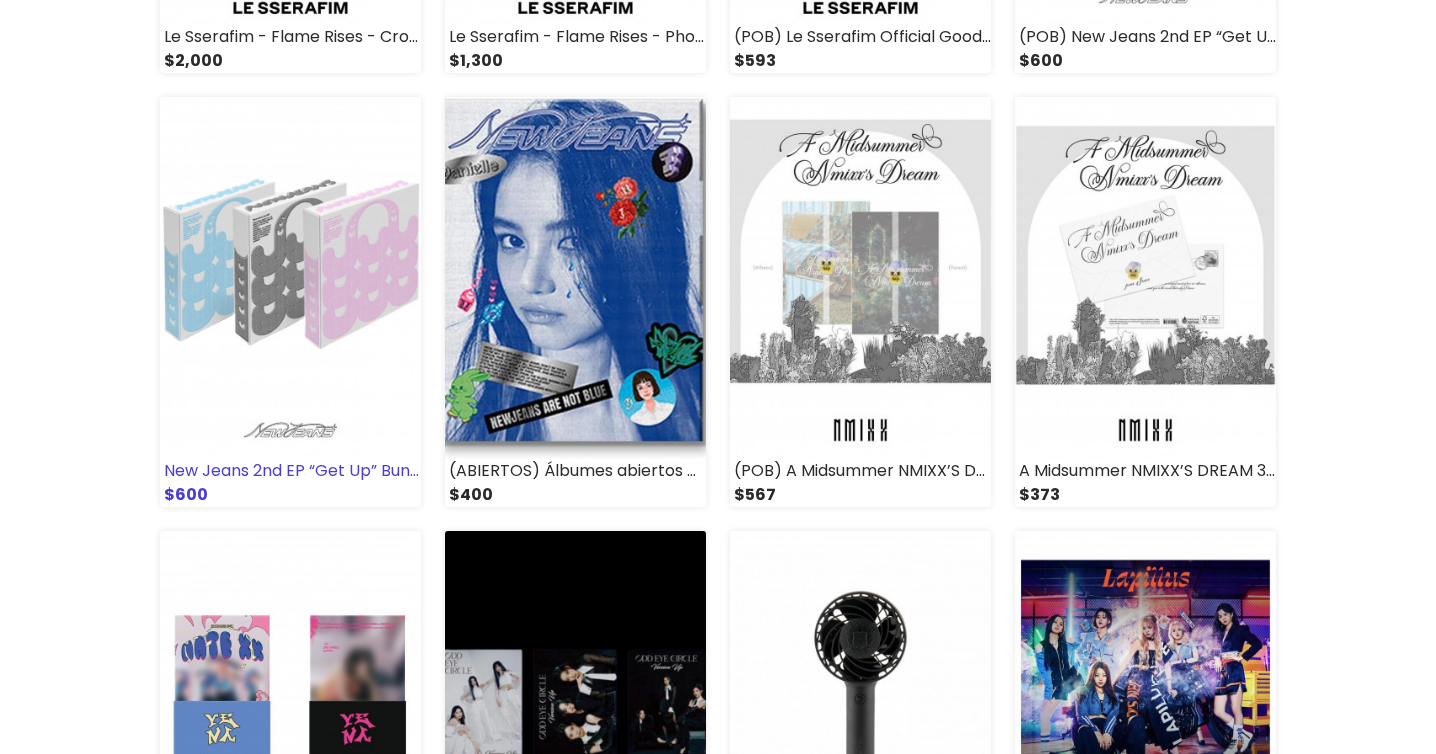 click at bounding box center [290, 278] 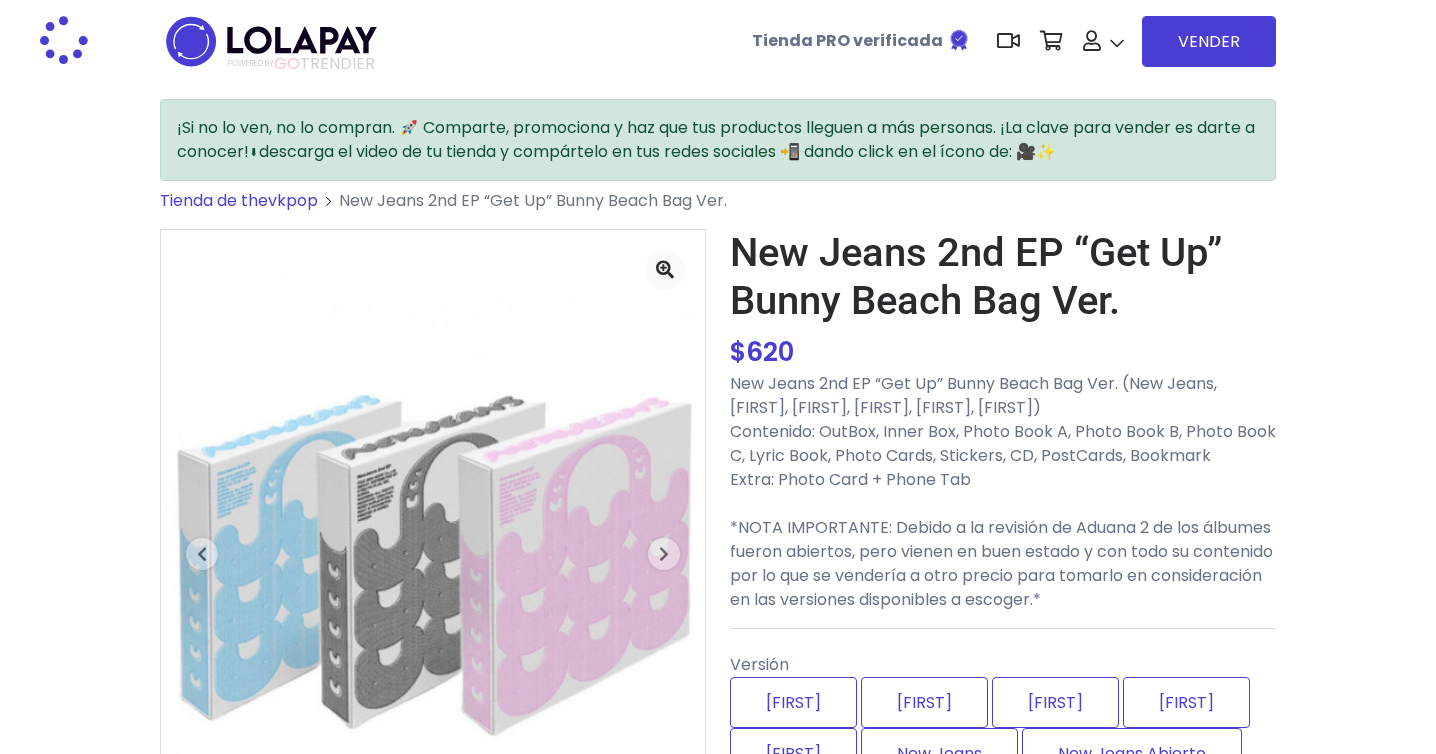 scroll, scrollTop: 0, scrollLeft: 0, axis: both 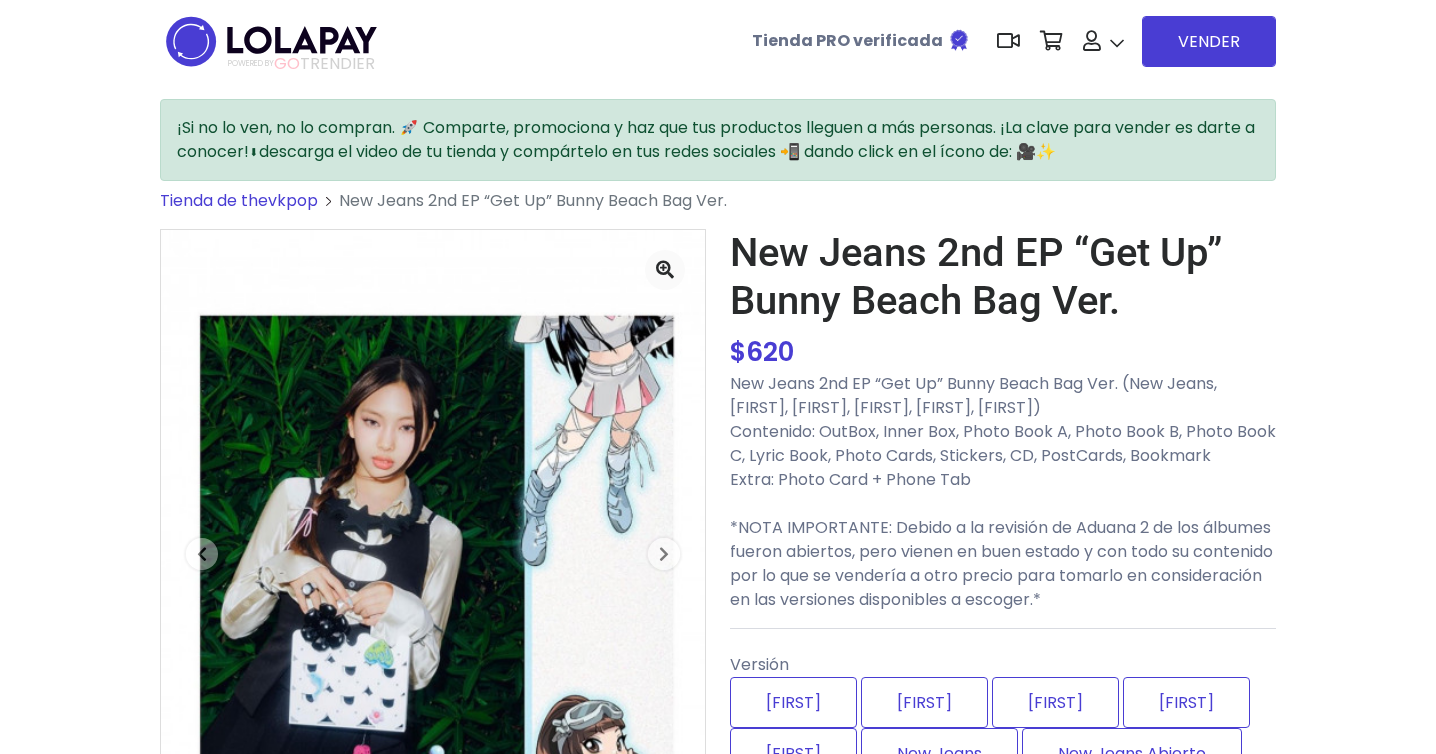 click at bounding box center (271, 41) 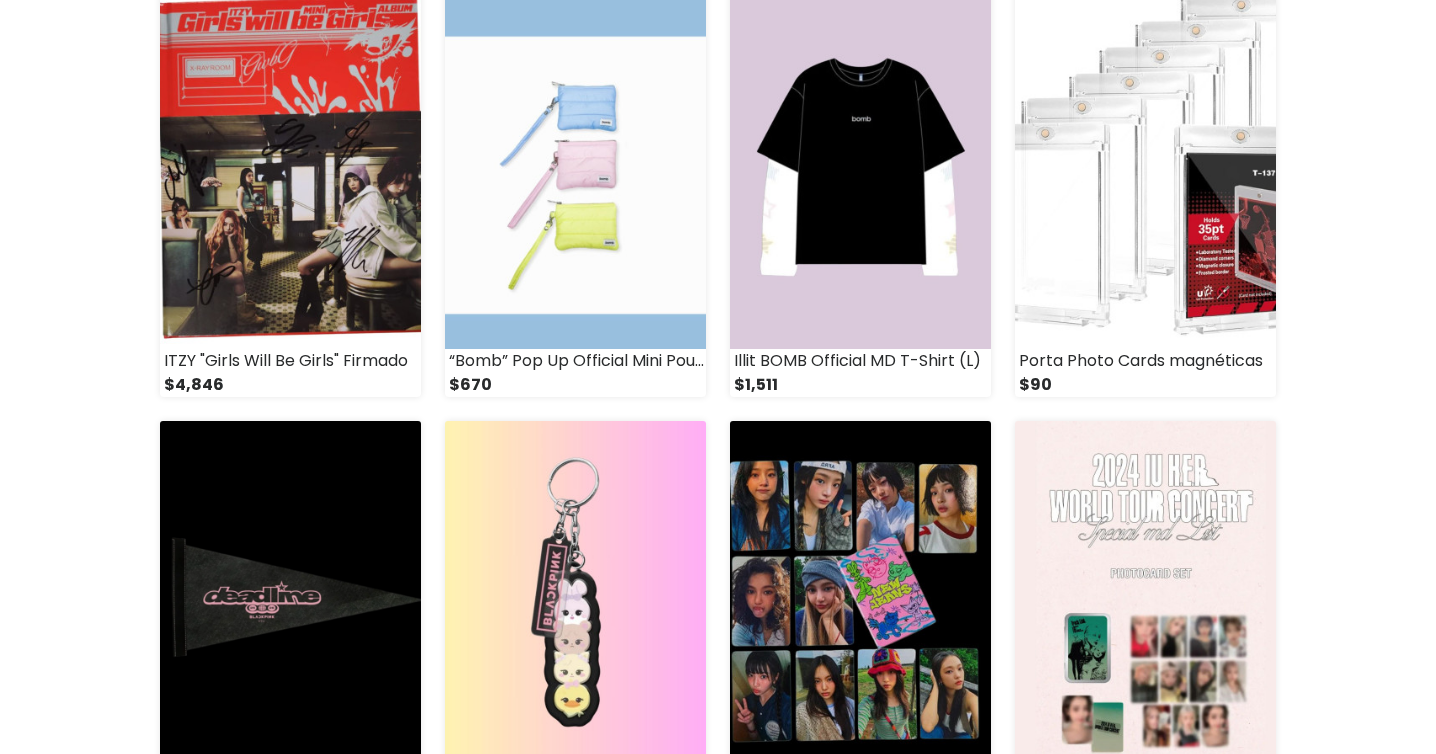scroll, scrollTop: 0, scrollLeft: 0, axis: both 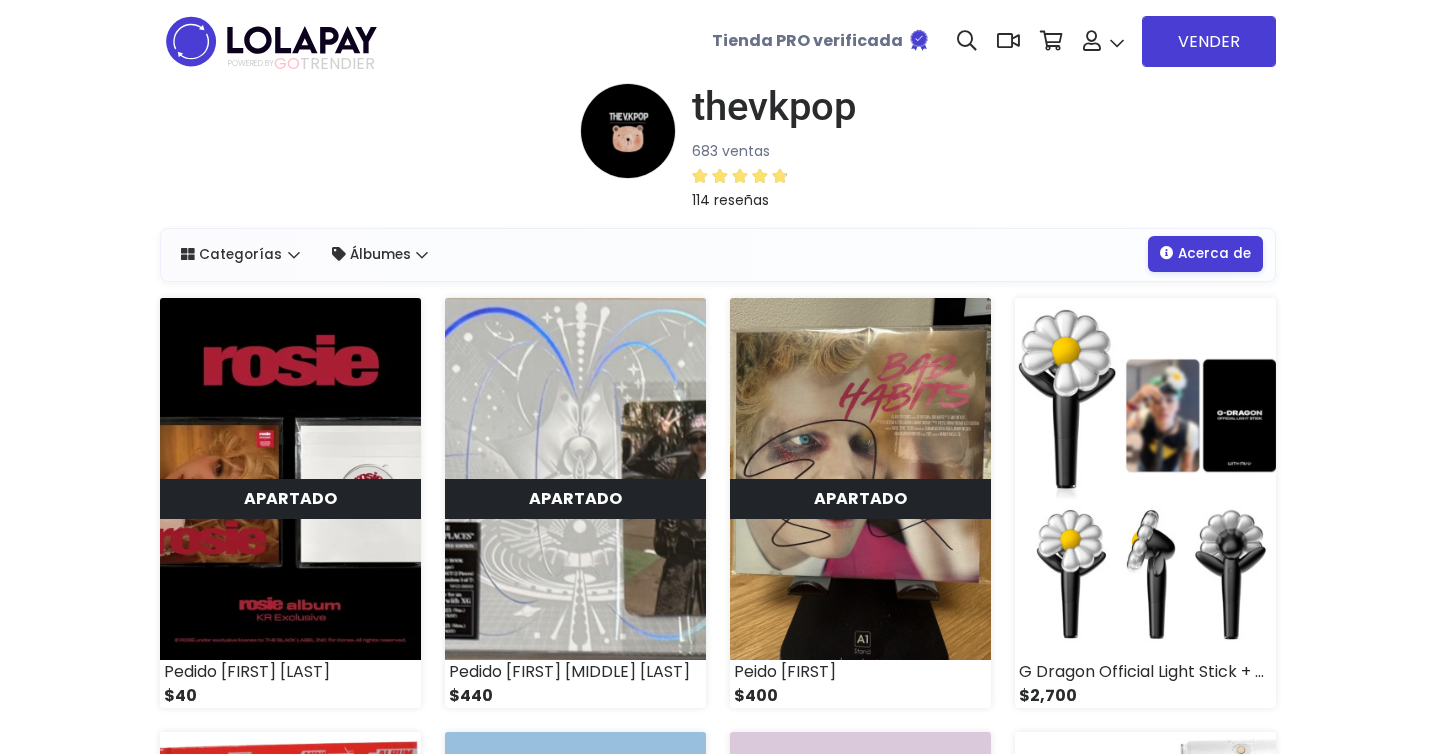 click on "Acerca de" at bounding box center [1205, 254] 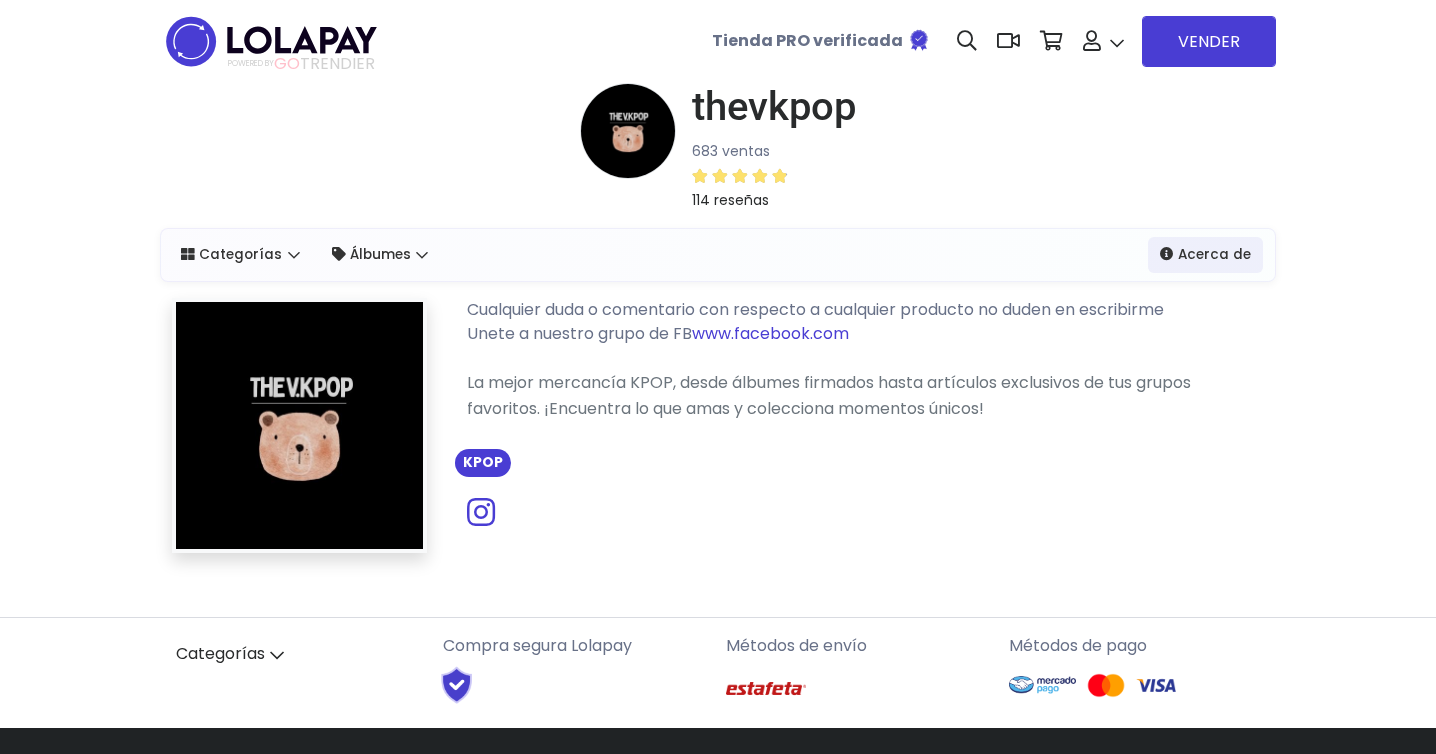 scroll, scrollTop: 0, scrollLeft: 0, axis: both 